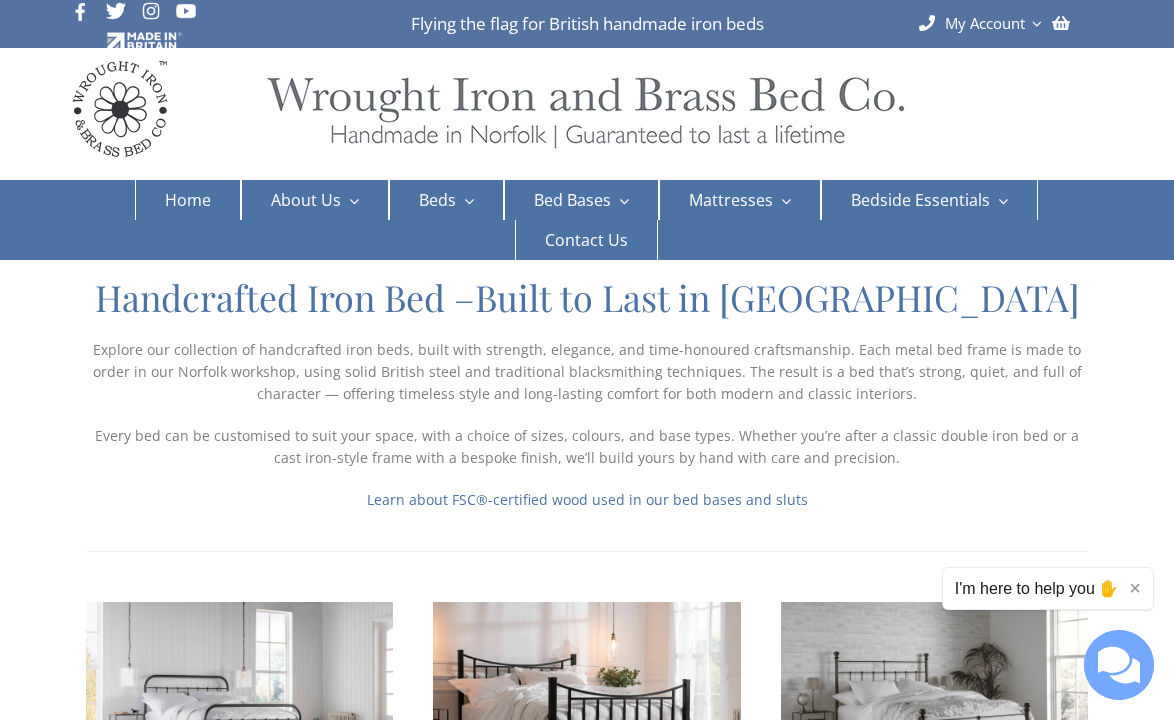 scroll, scrollTop: 0, scrollLeft: 0, axis: both 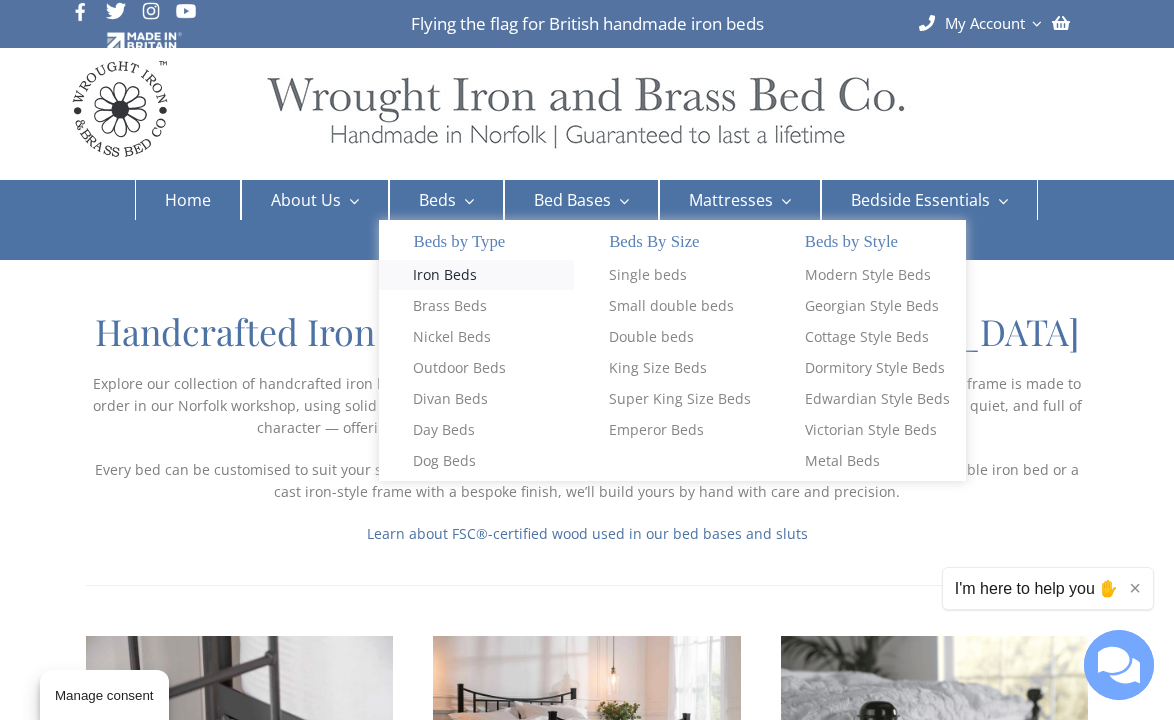 click on "Iron Beds" at bounding box center [445, 275] 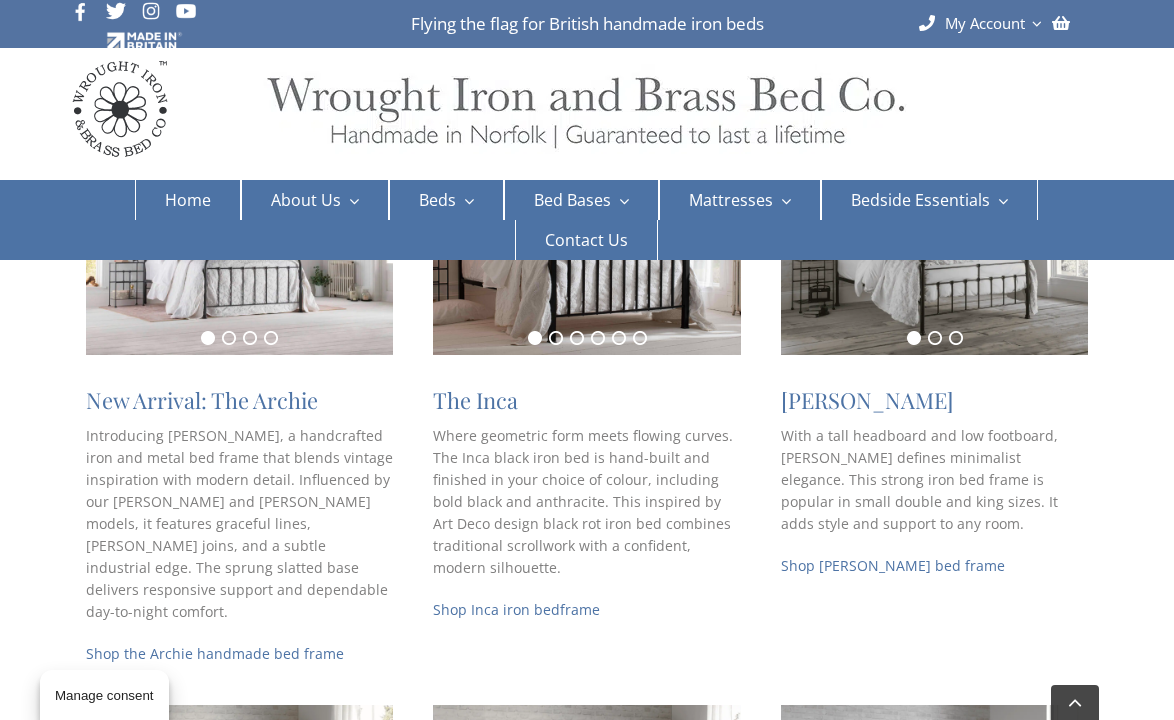 scroll, scrollTop: 487, scrollLeft: 0, axis: vertical 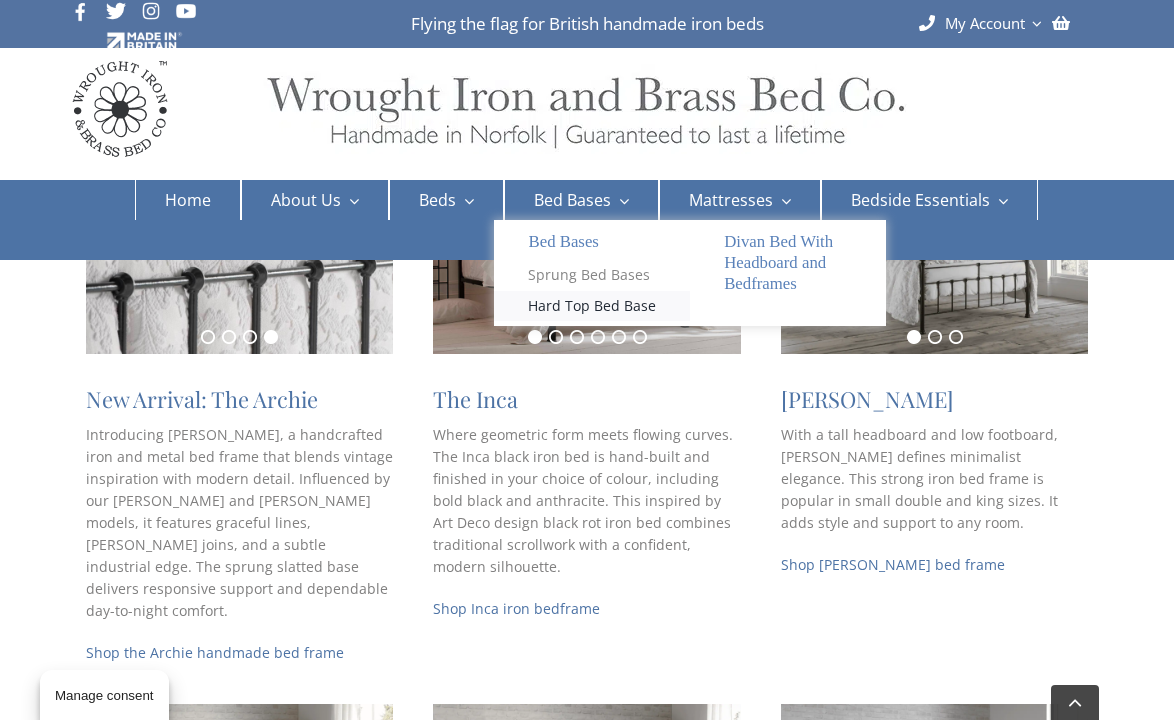 click on "Hard Top Bed Base" at bounding box center [592, 306] 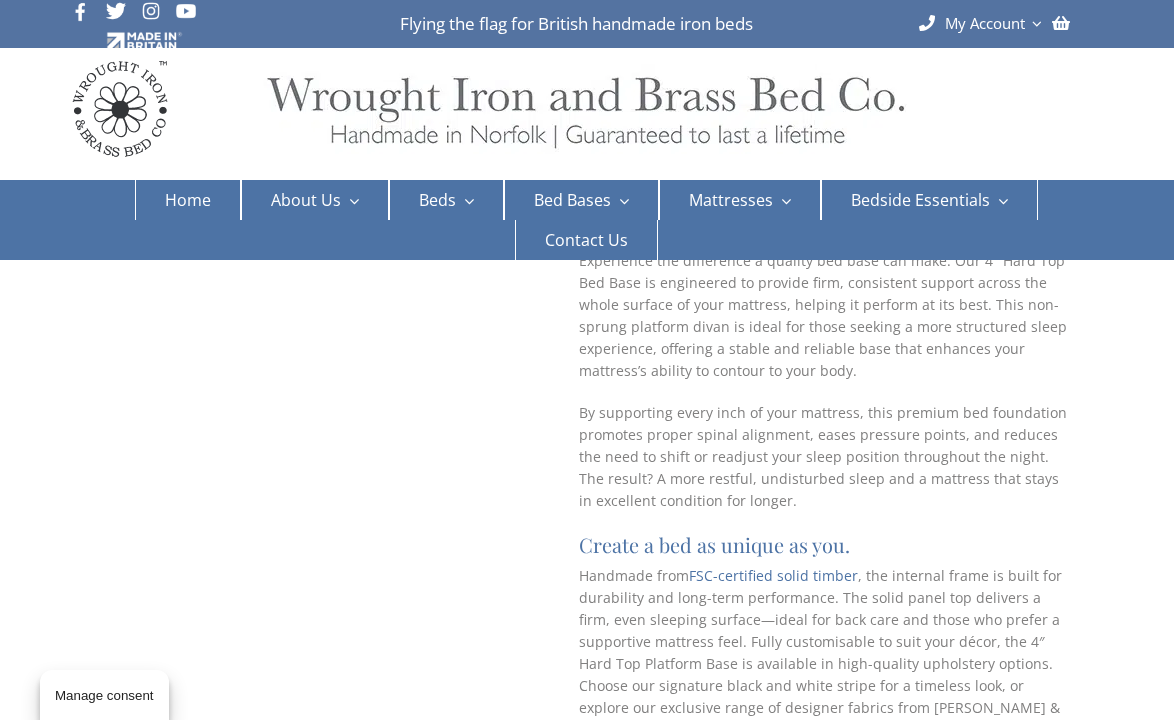 scroll, scrollTop: 0, scrollLeft: 0, axis: both 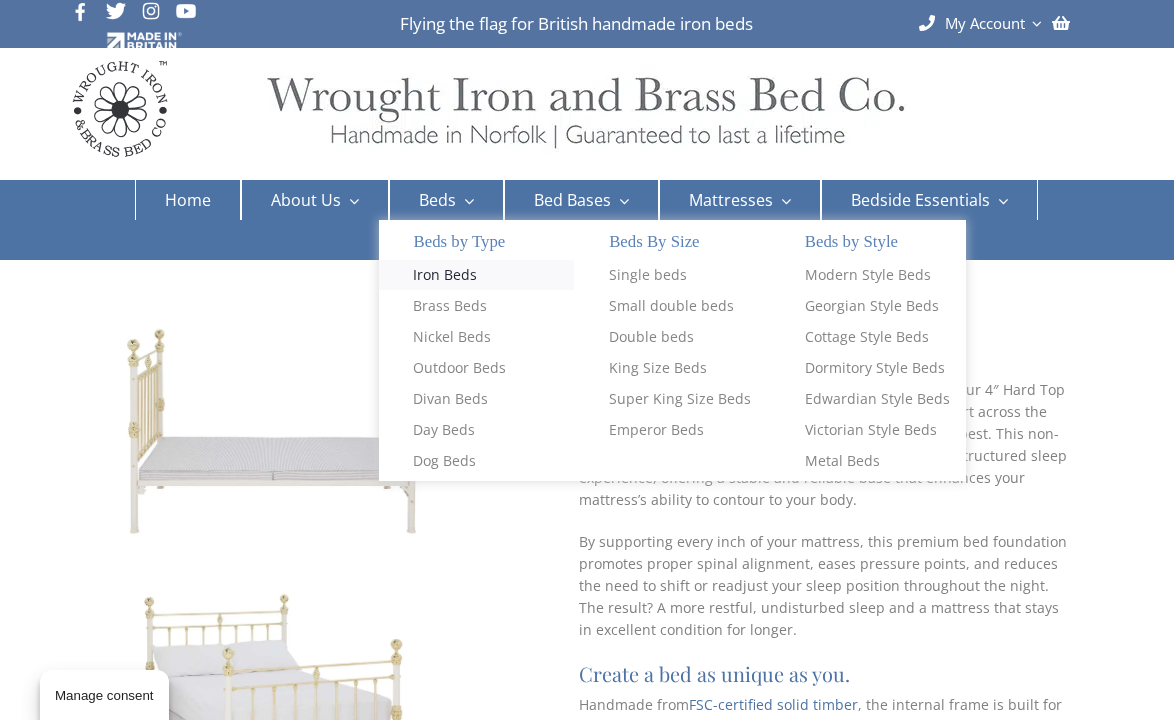 click on "Iron Beds" at bounding box center (445, 275) 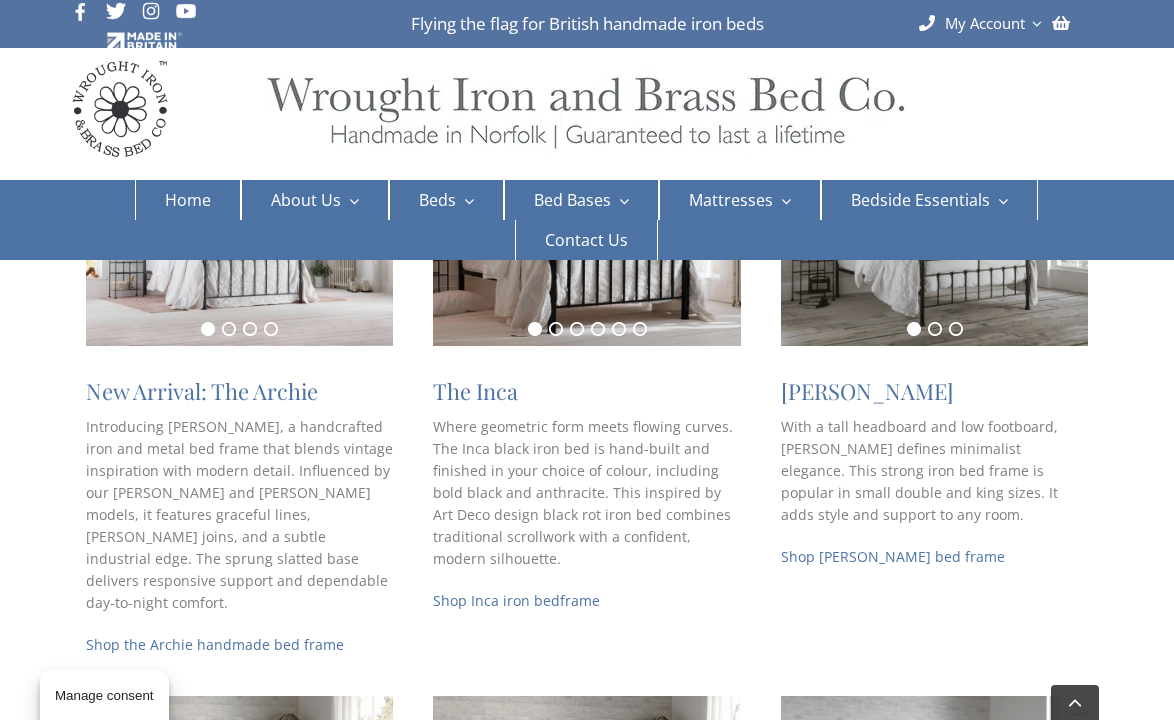 scroll, scrollTop: 498, scrollLeft: 0, axis: vertical 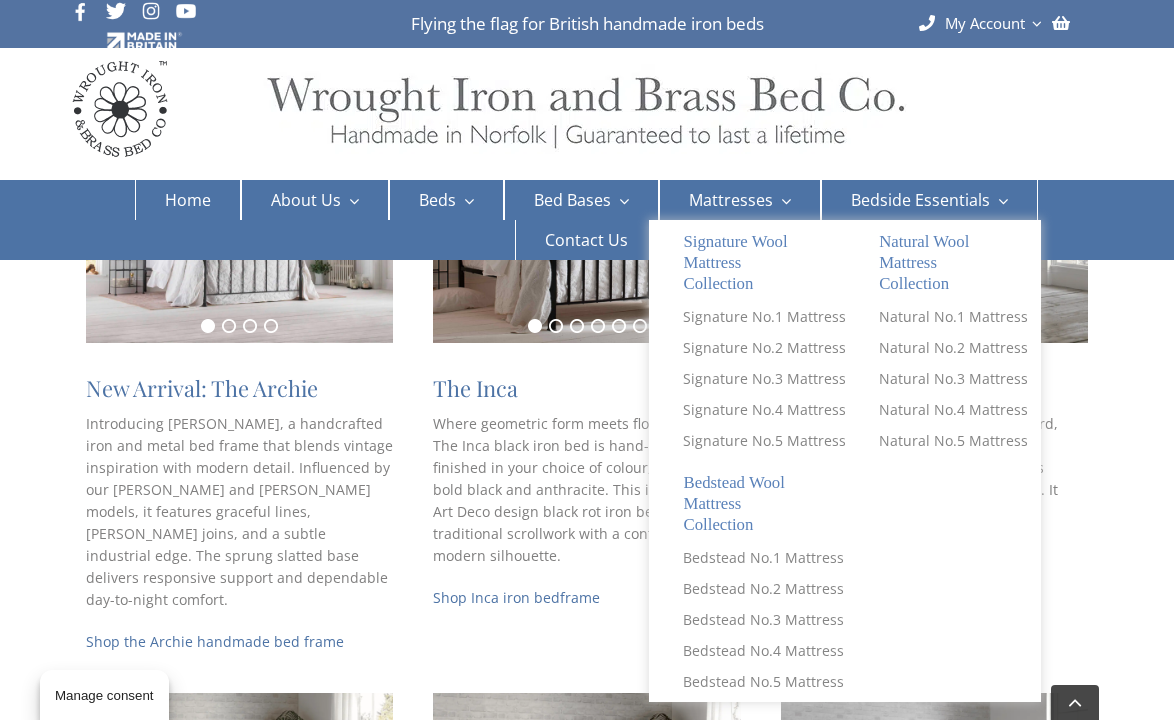 click on "Mattresses" at bounding box center [731, 200] 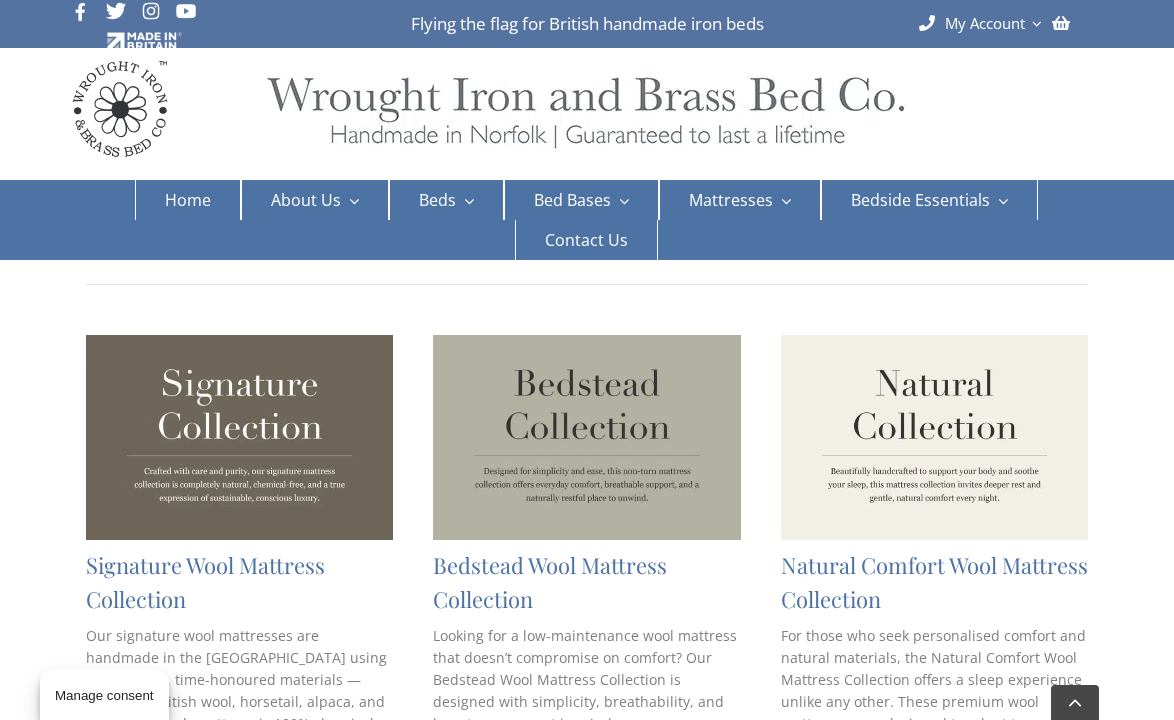 scroll, scrollTop: 407, scrollLeft: 0, axis: vertical 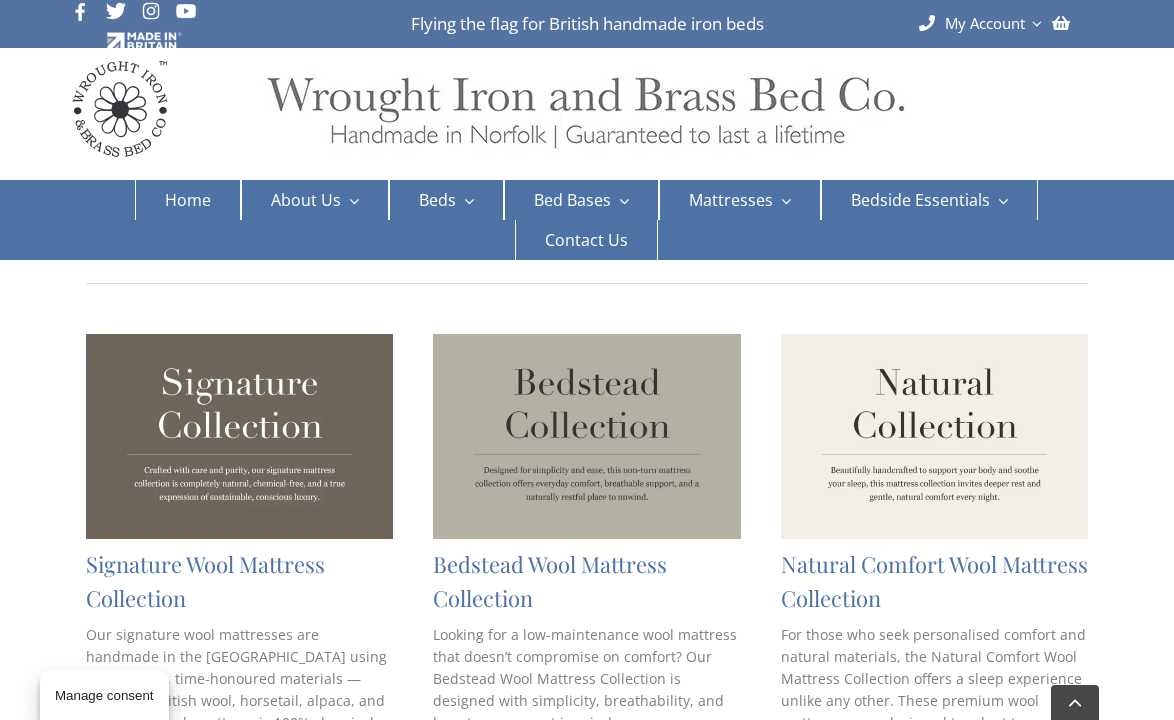 click at bounding box center (935, 436) 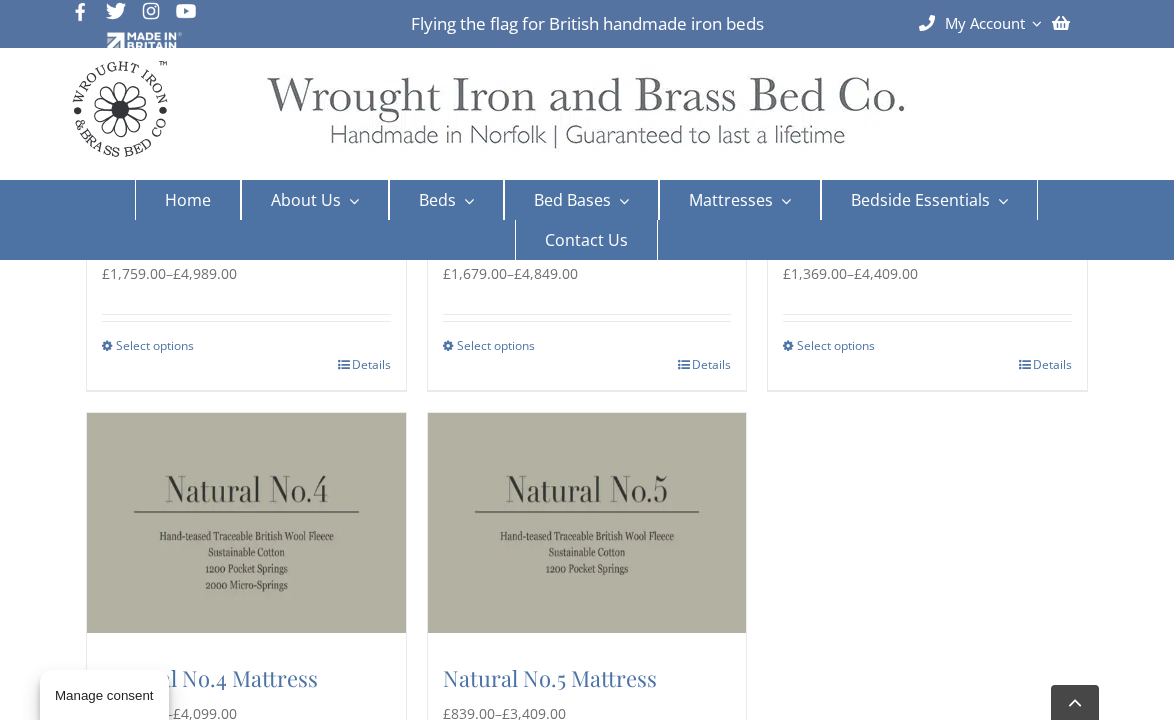 scroll, scrollTop: 868, scrollLeft: 0, axis: vertical 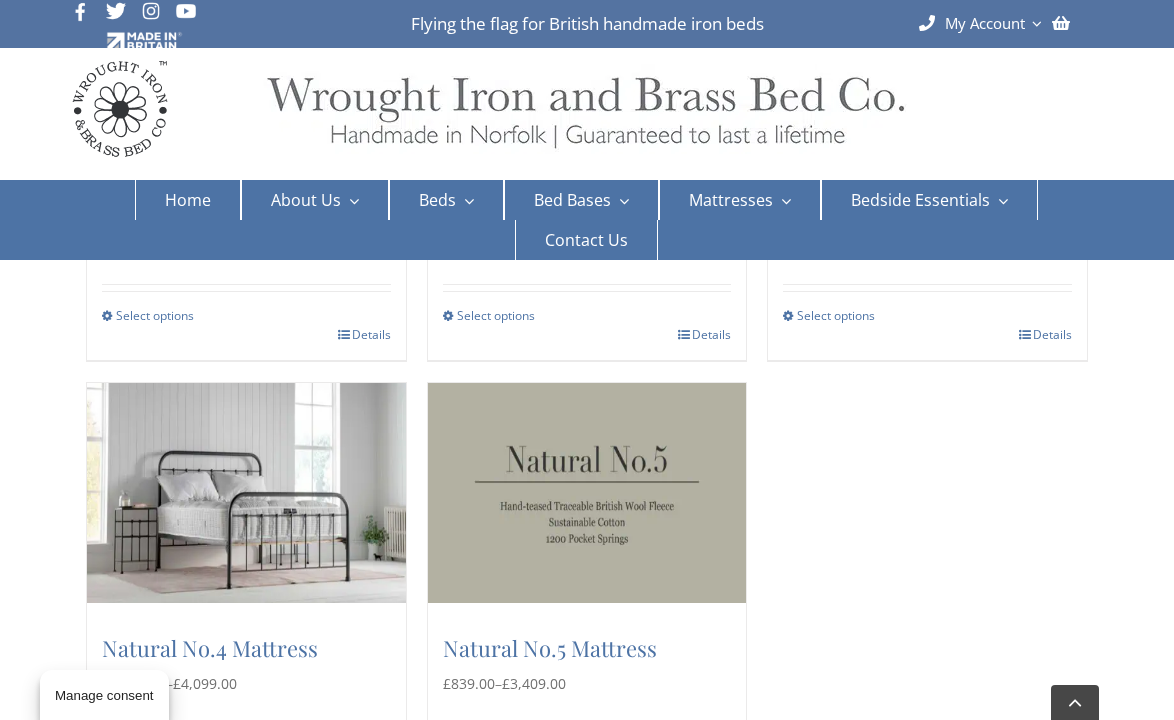 click at bounding box center (246, 493) 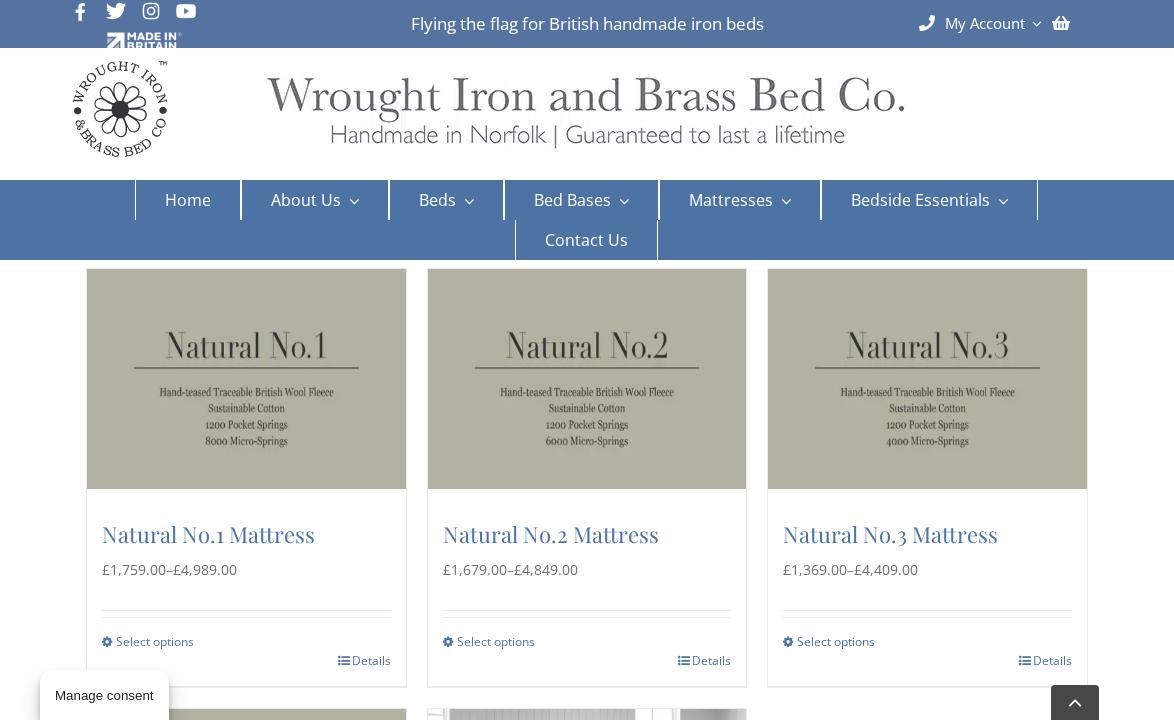 scroll, scrollTop: 451, scrollLeft: 0, axis: vertical 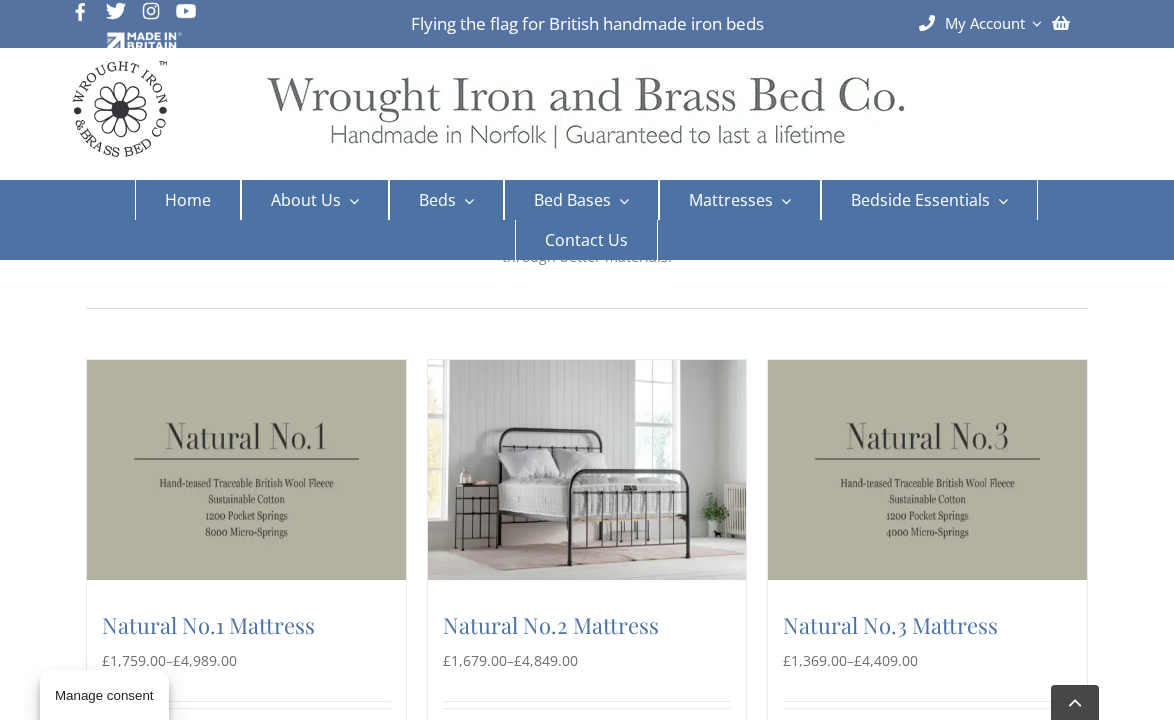 click at bounding box center (587, 470) 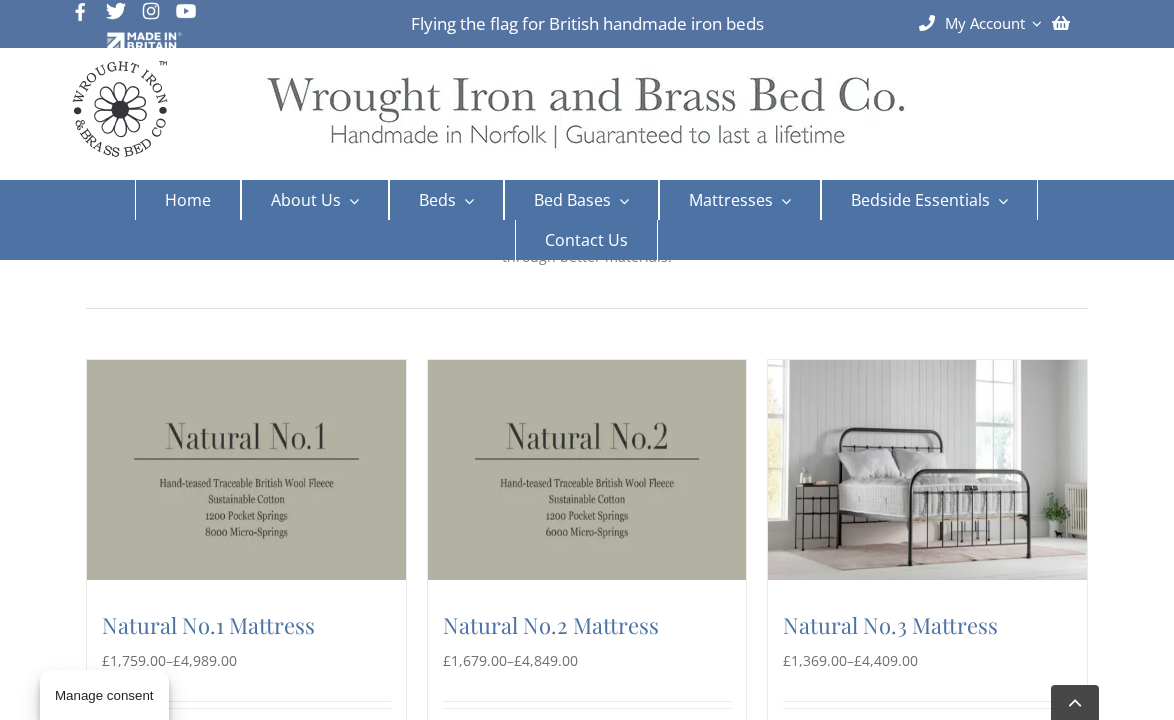 click at bounding box center [927, 470] 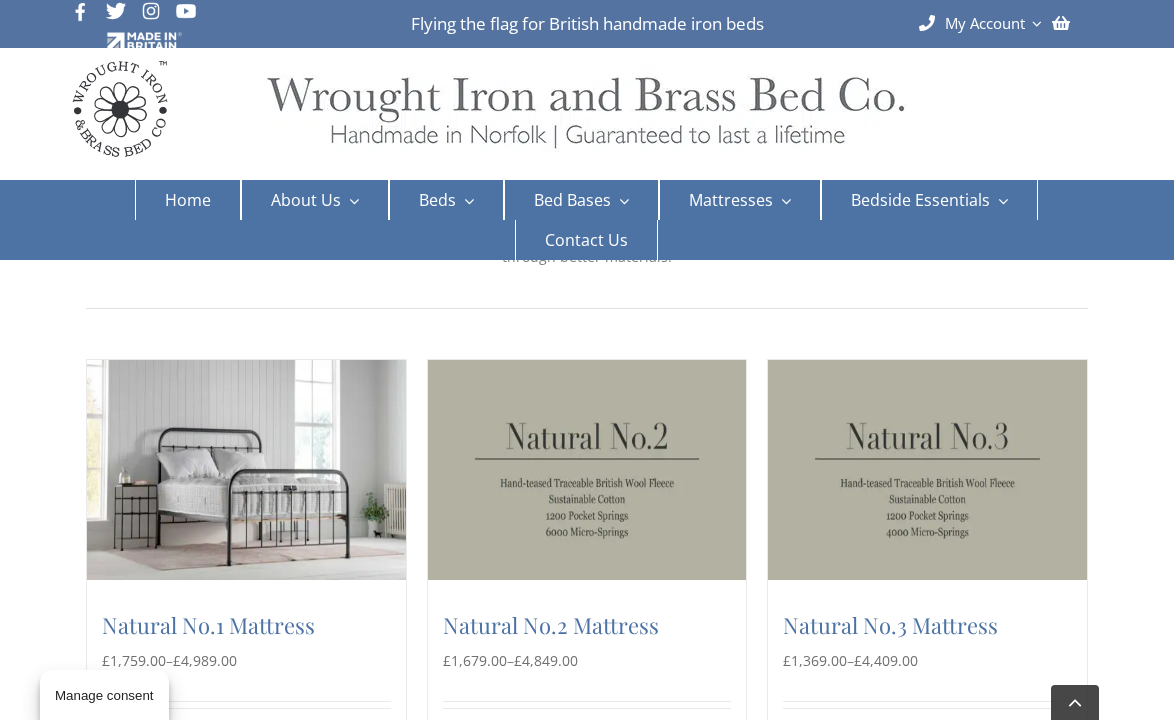 click at bounding box center (246, 470) 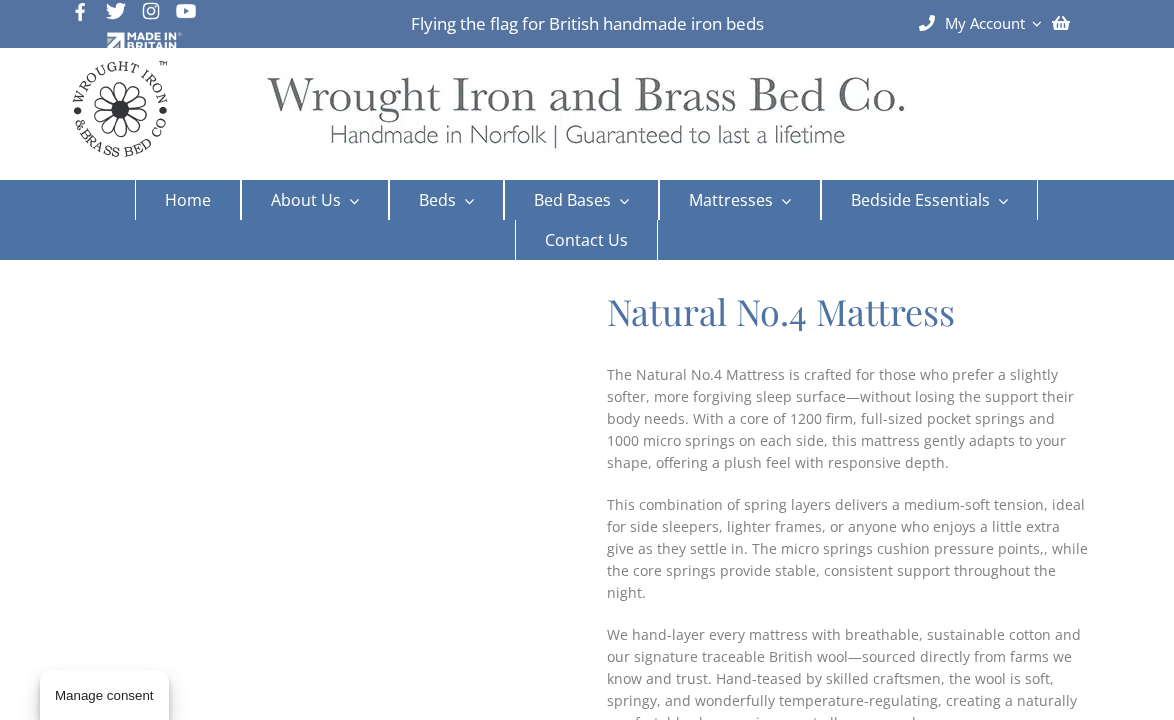 scroll, scrollTop: 0, scrollLeft: 0, axis: both 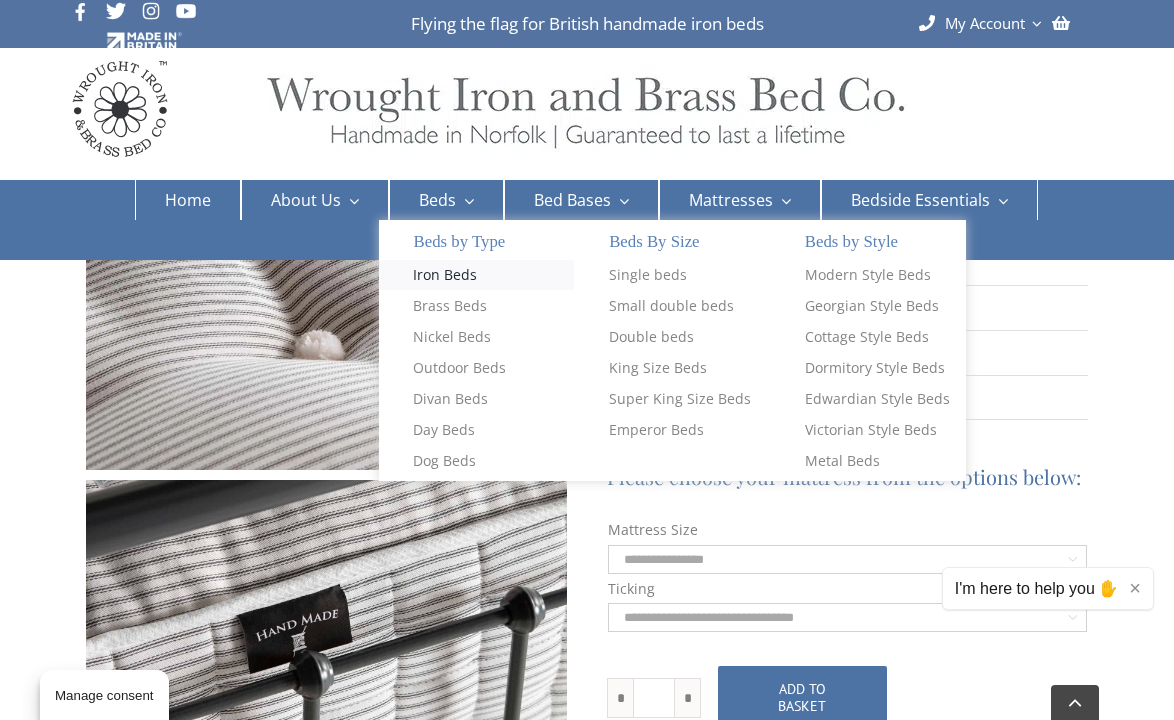 click on "Iron Beds" at bounding box center (445, 275) 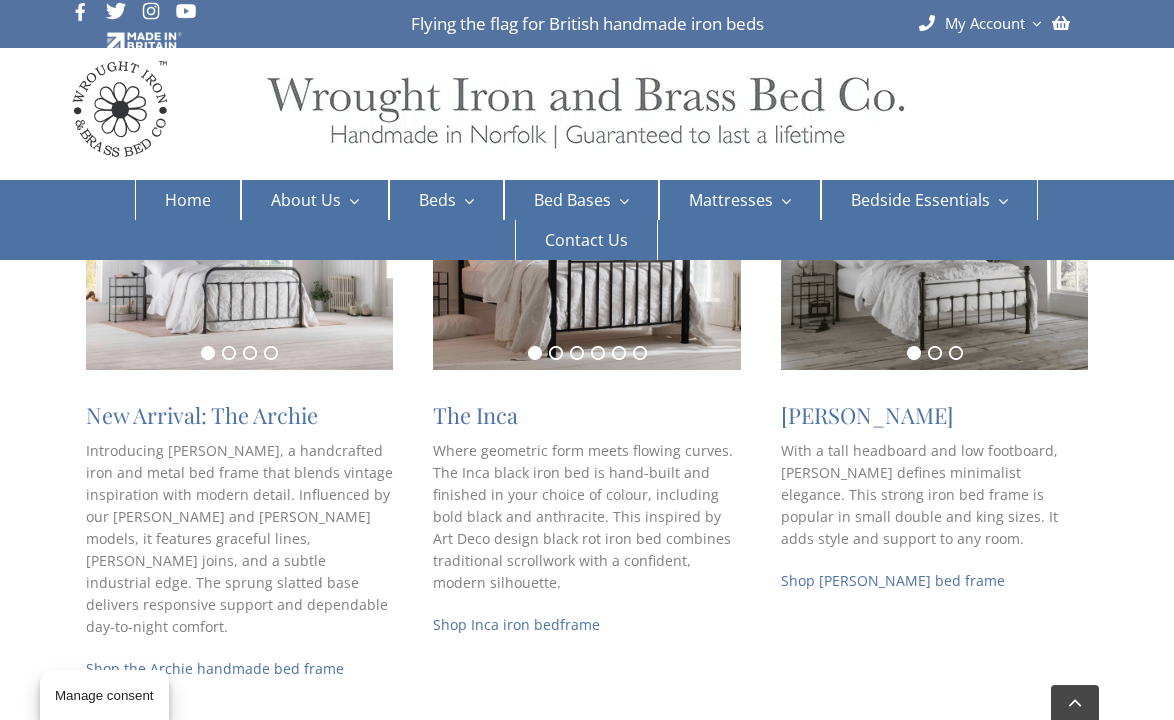 scroll, scrollTop: 461, scrollLeft: 0, axis: vertical 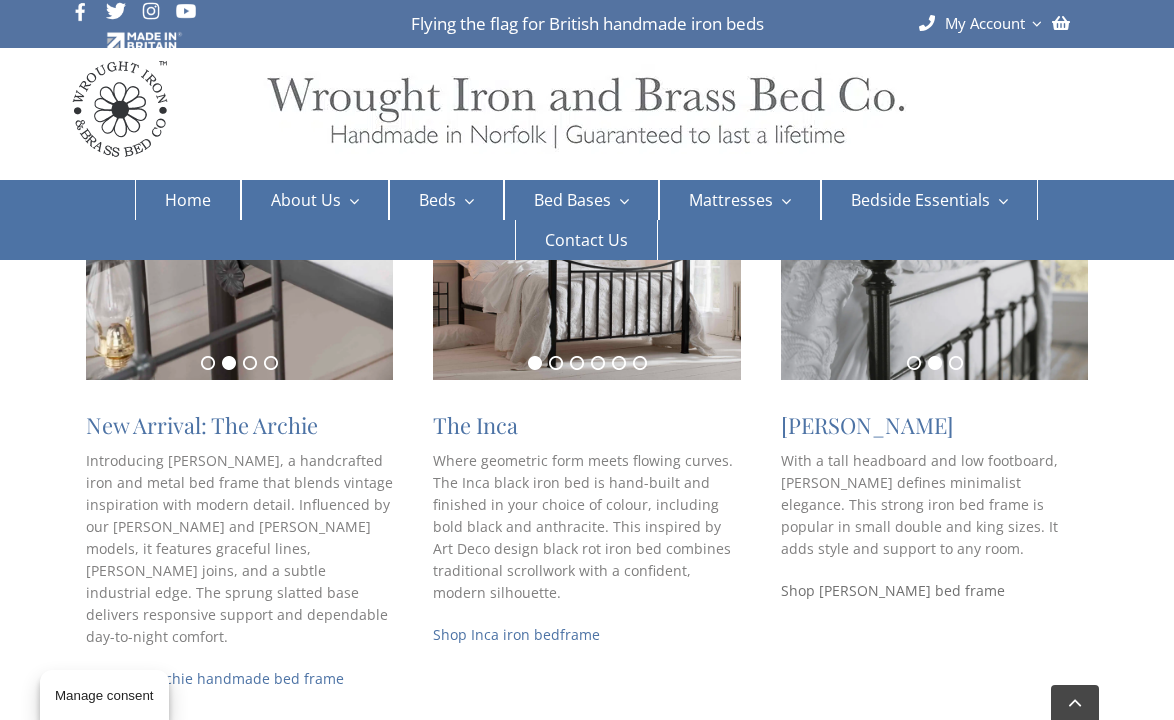 click on "Shop Sophie bed frame" at bounding box center [893, 590] 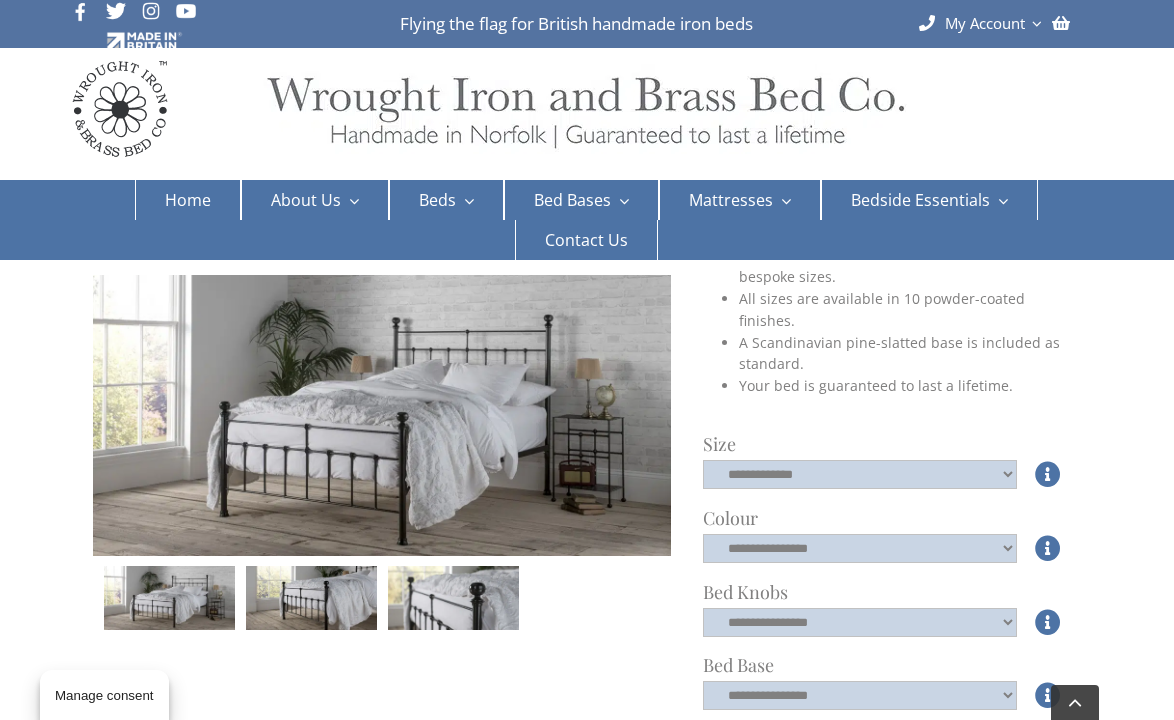 scroll, scrollTop: 539, scrollLeft: 0, axis: vertical 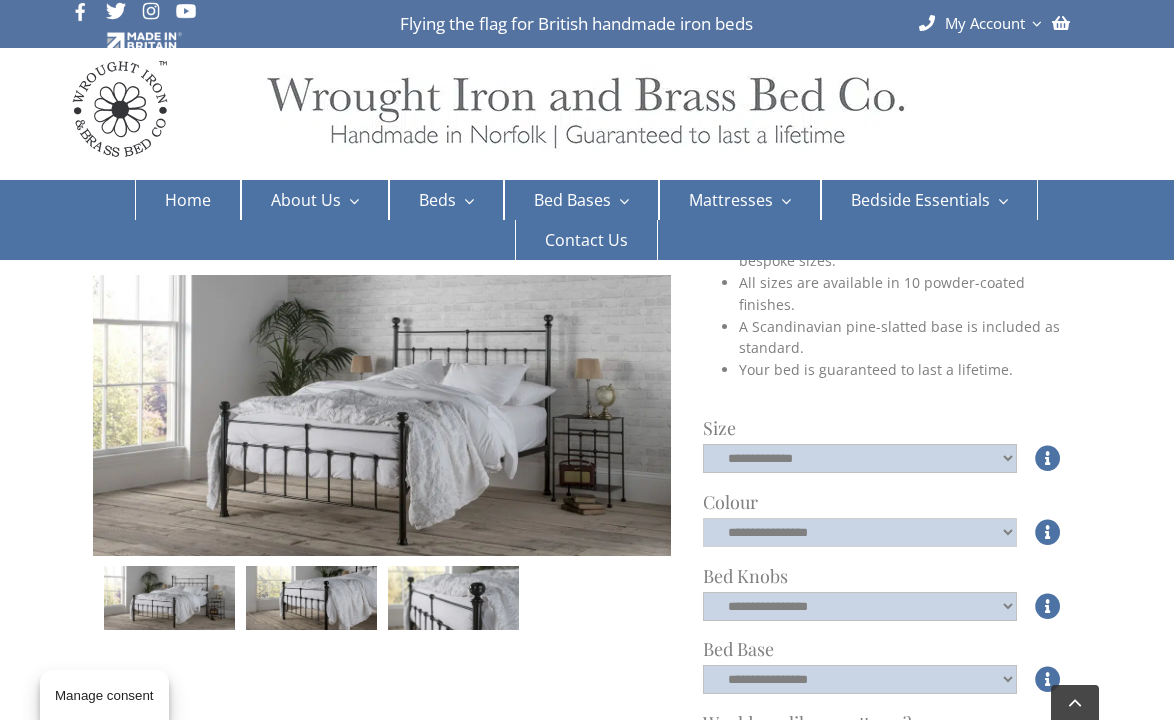 click on "**********" 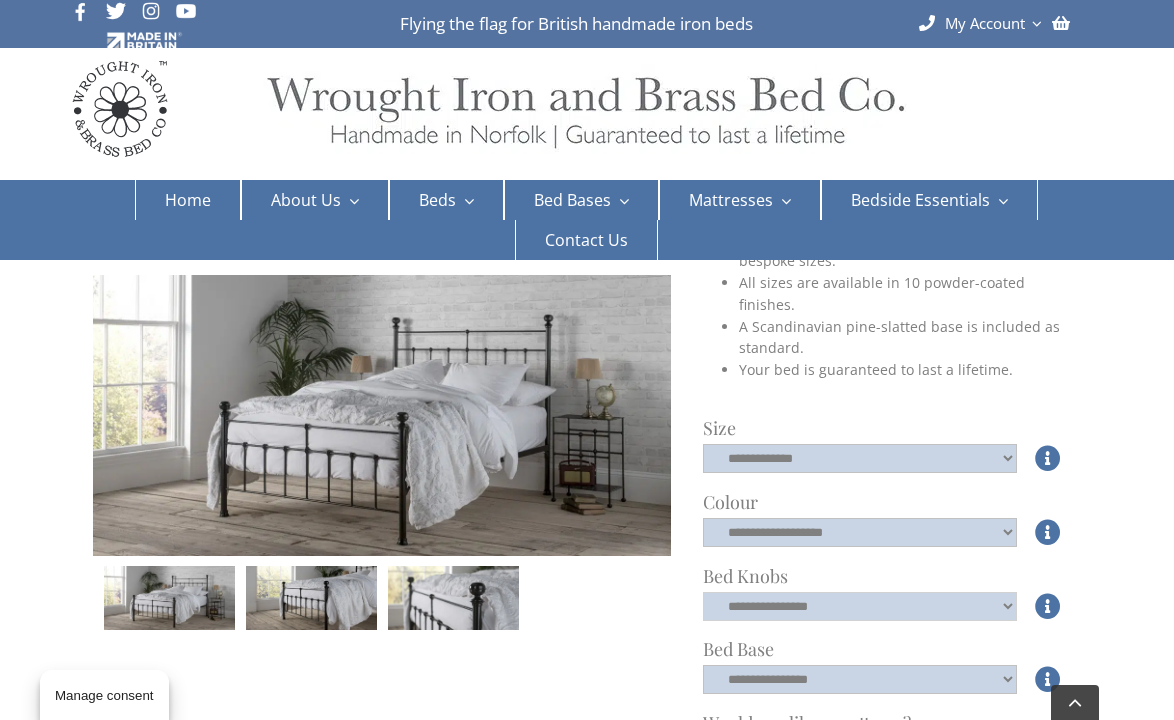 click on "**********" 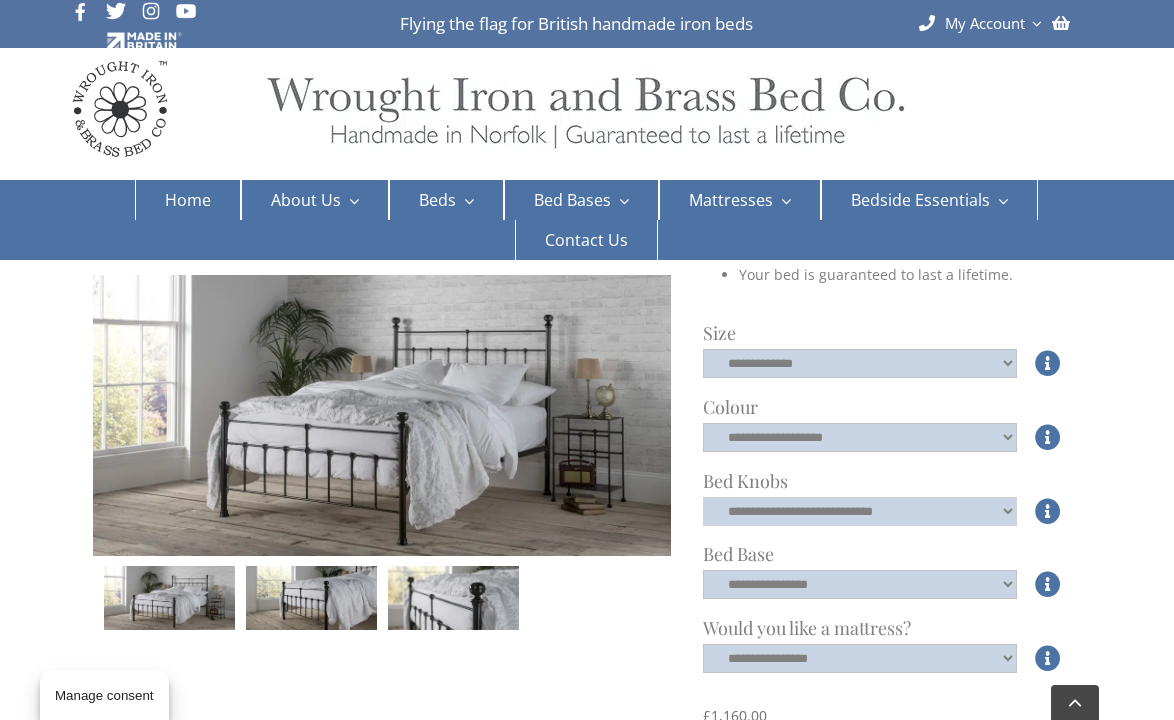 scroll, scrollTop: 640, scrollLeft: 0, axis: vertical 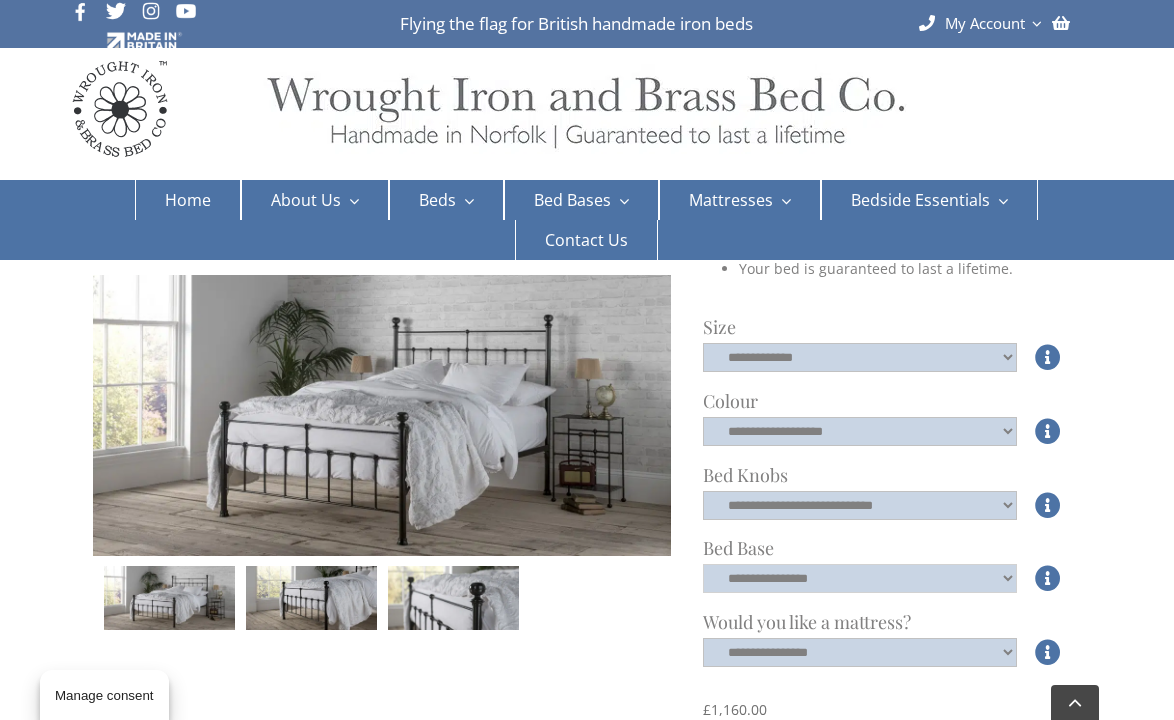 click on "**********" 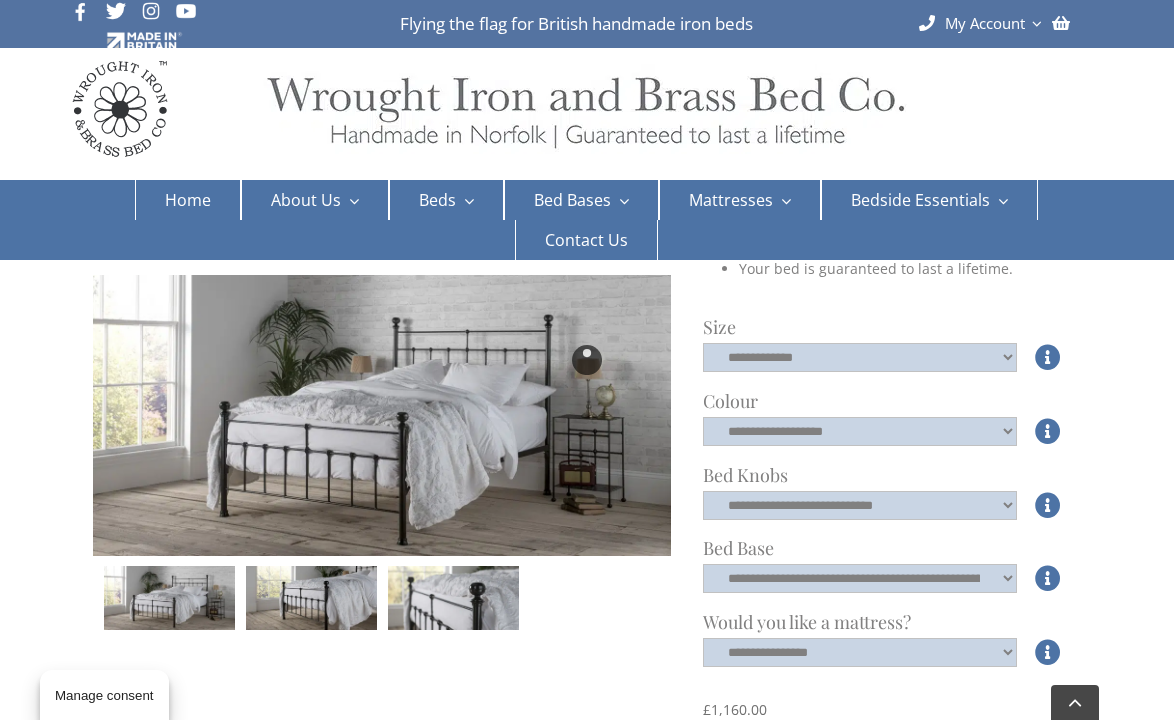 click at bounding box center [587, 360] 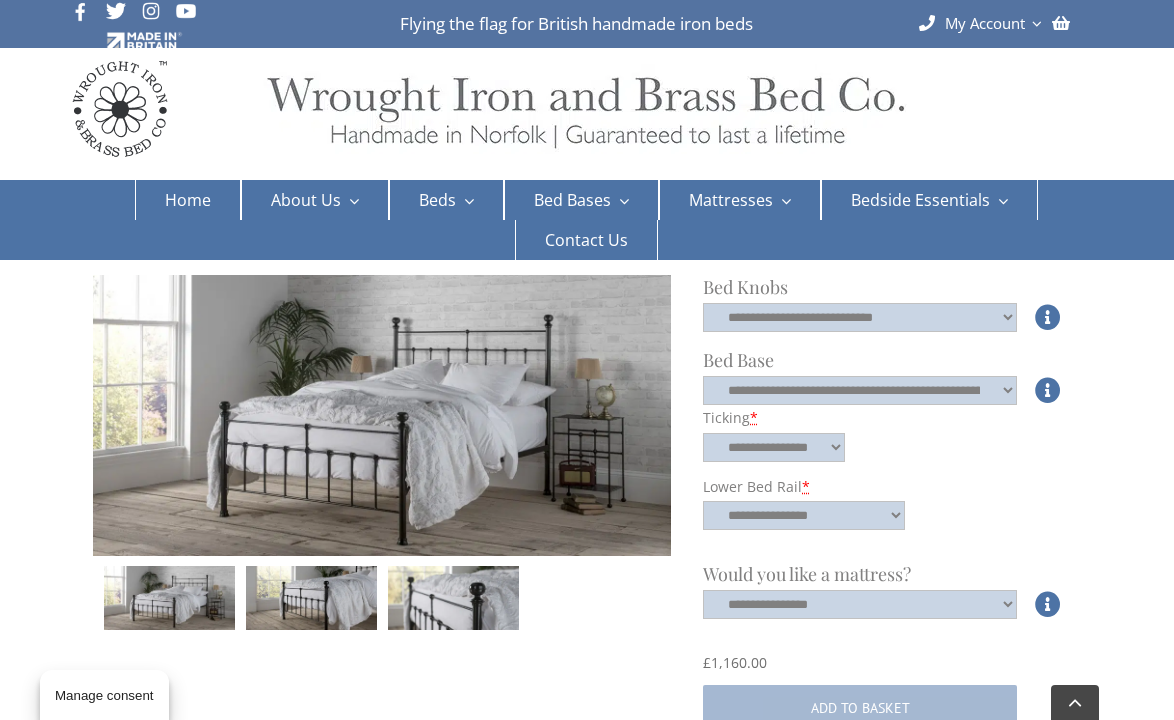 scroll, scrollTop: 832, scrollLeft: 0, axis: vertical 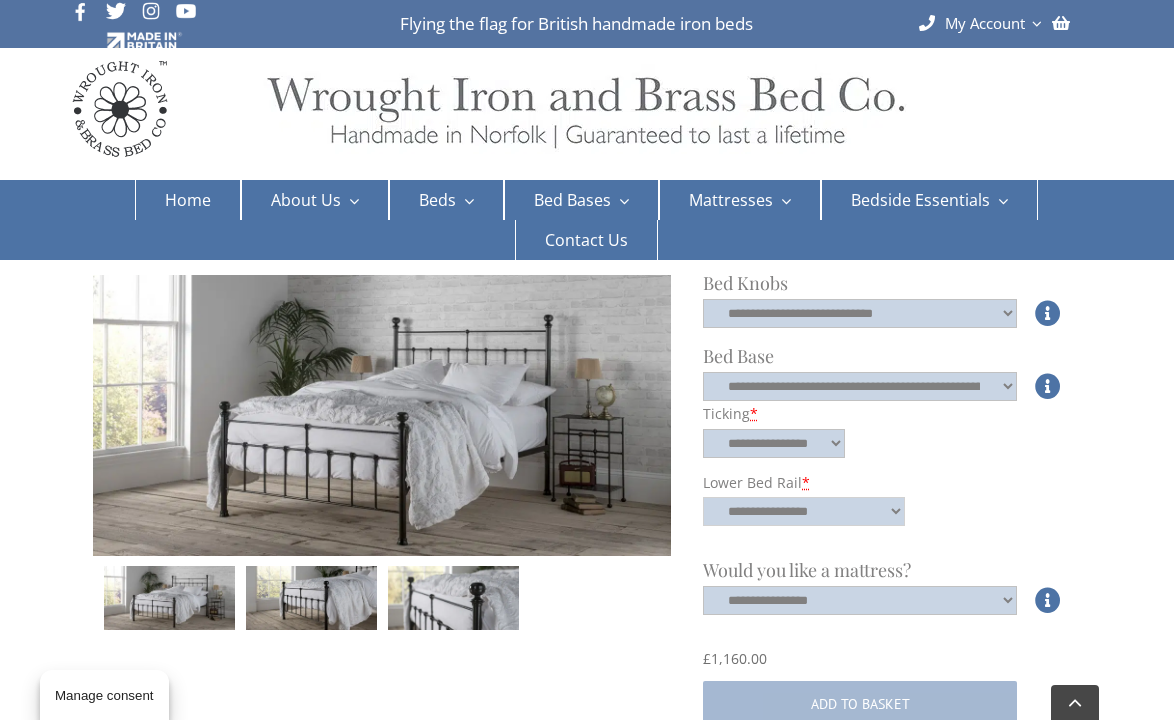 click on "**********" at bounding box center [804, 511] 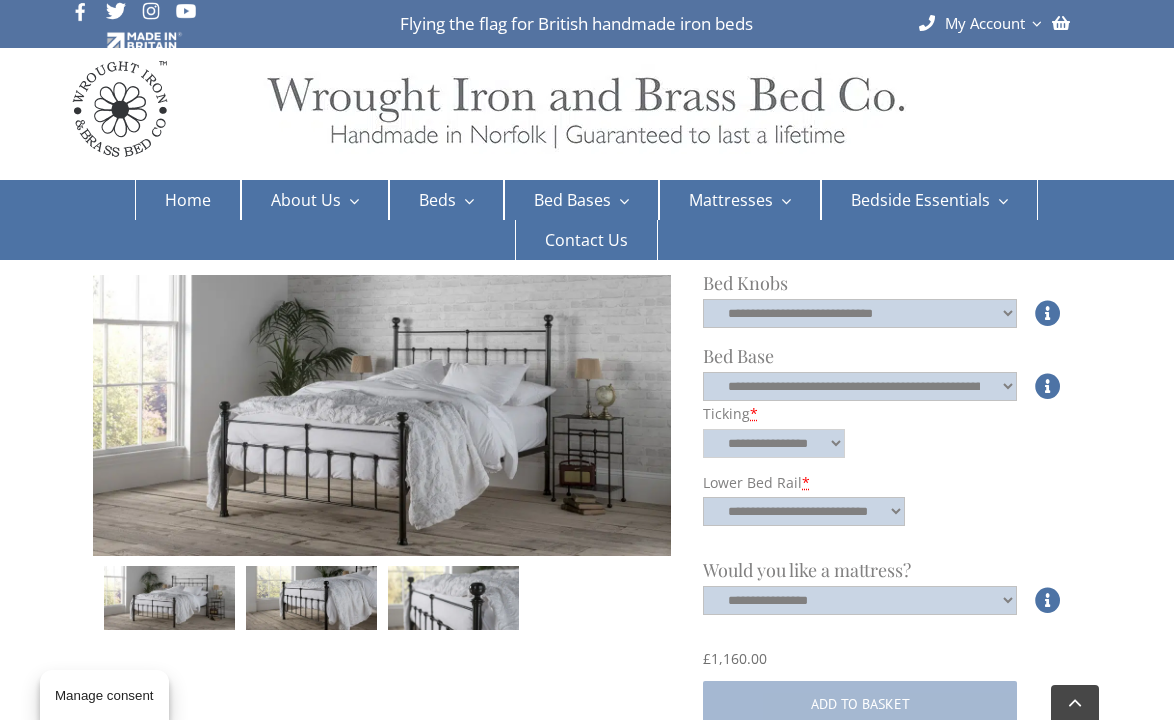 click on "**********" at bounding box center (774, 443) 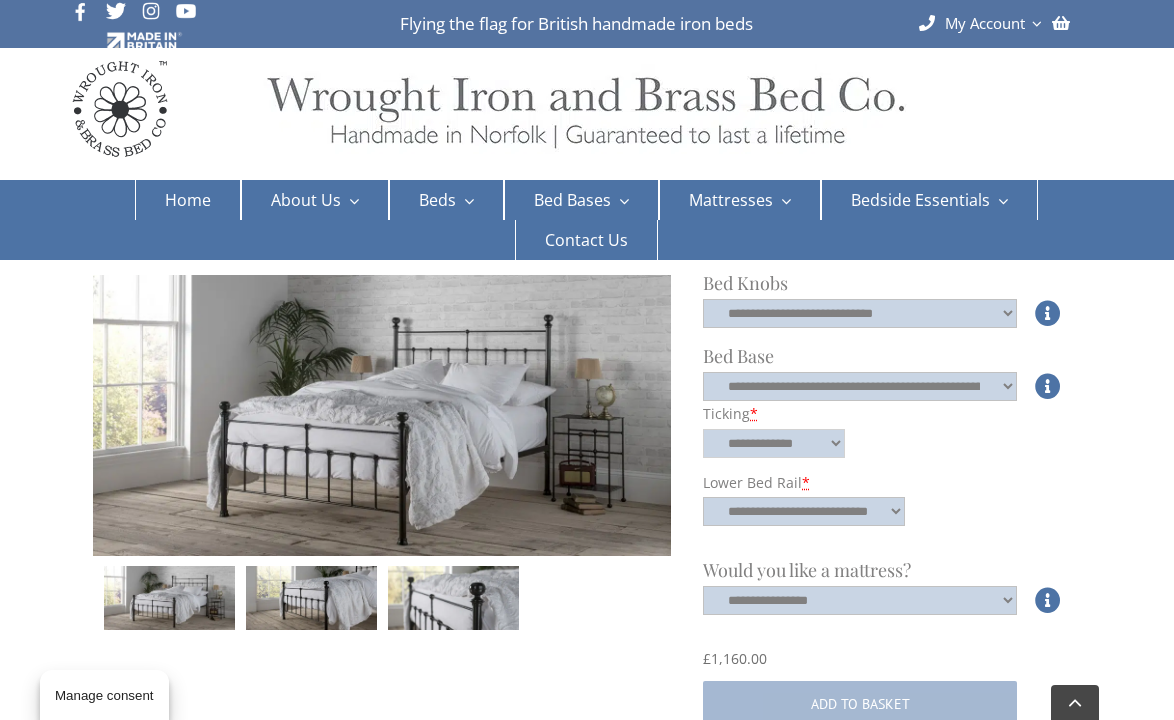 select on "**********" 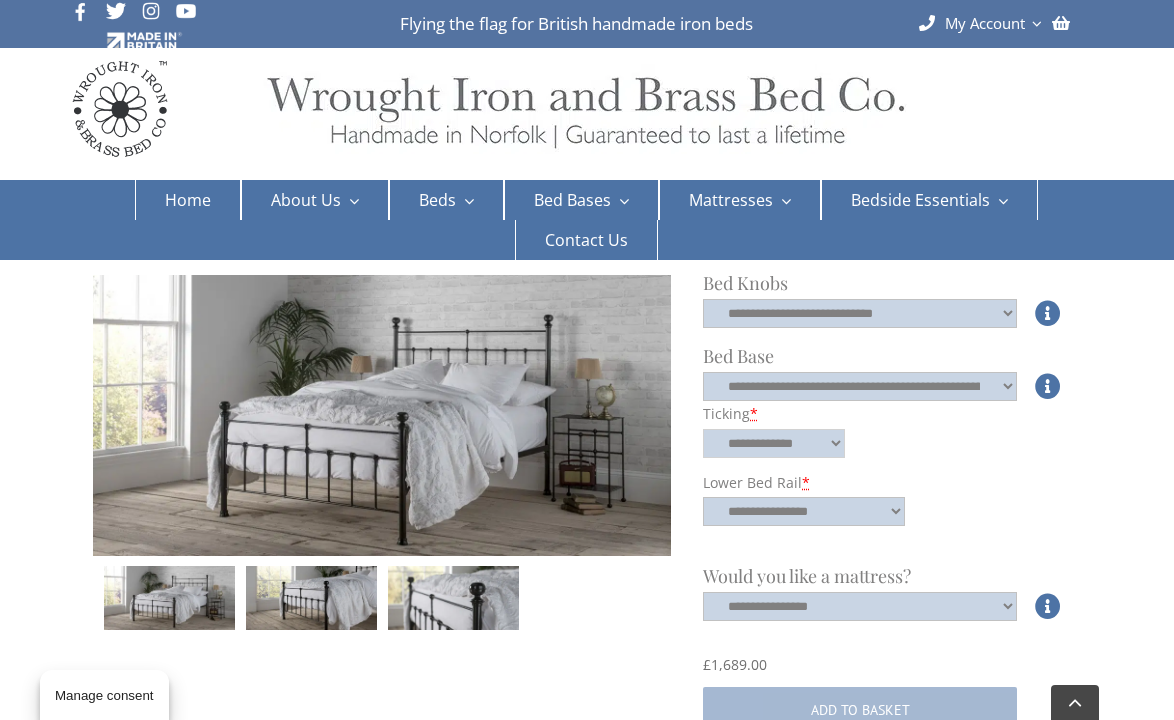 click on "**********" at bounding box center [774, 443] 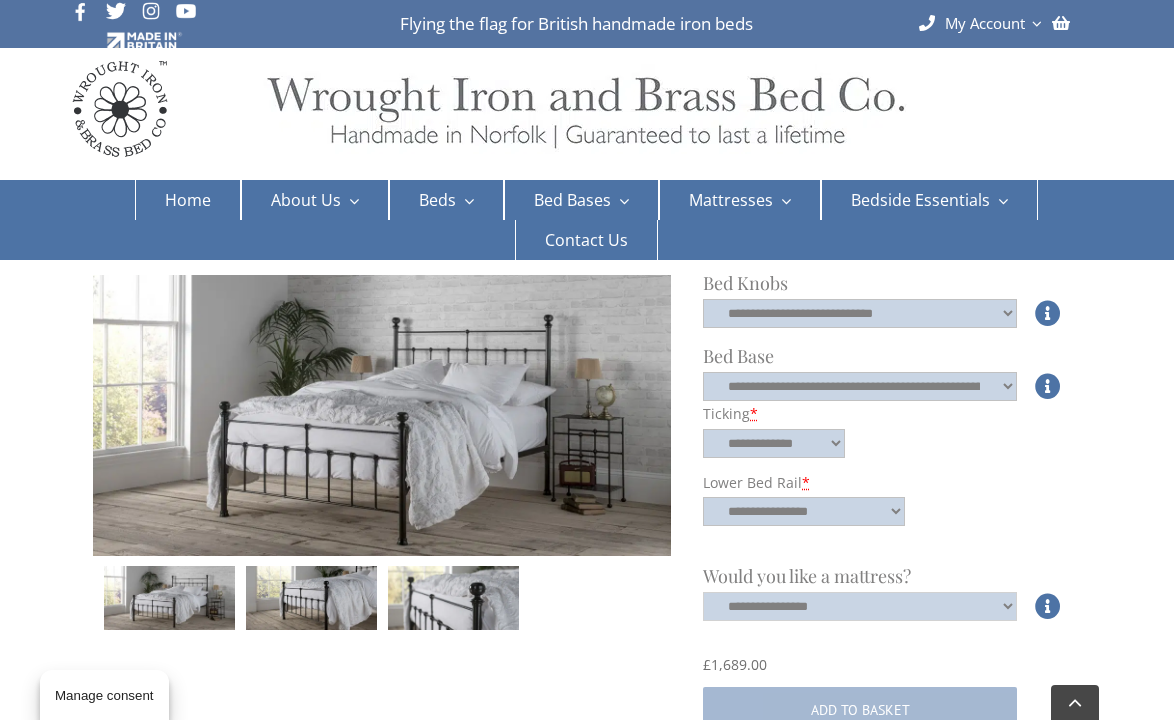 click on "**********" at bounding box center [860, 606] 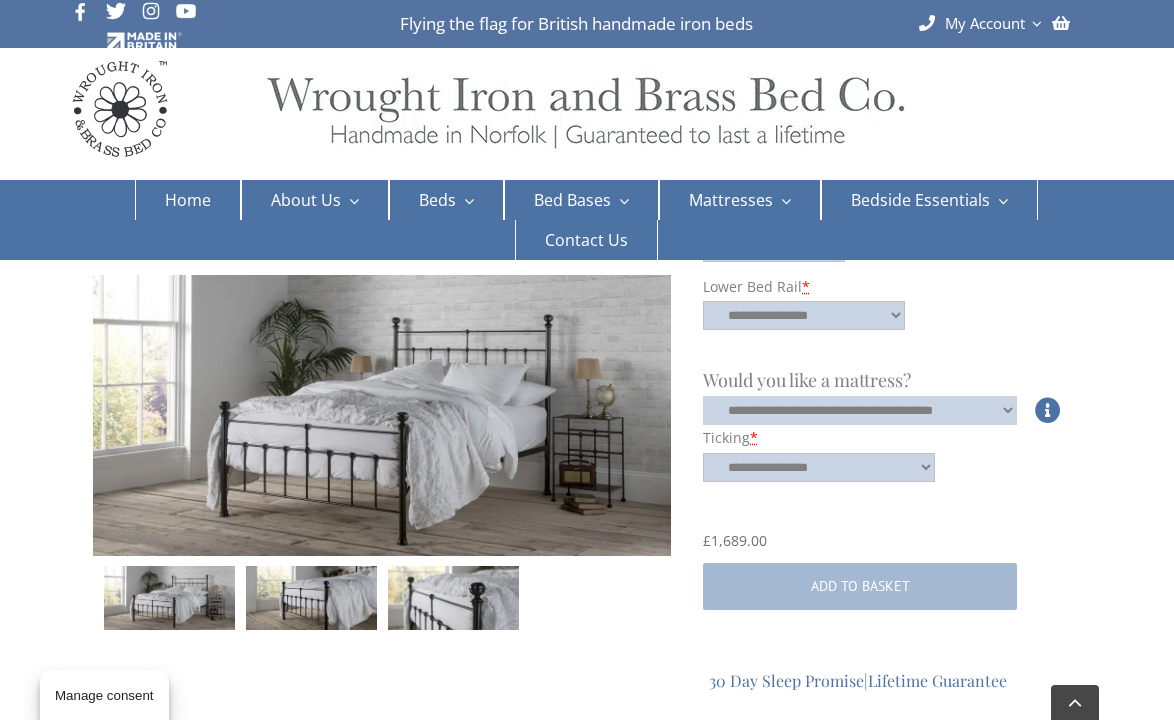 scroll, scrollTop: 1032, scrollLeft: 0, axis: vertical 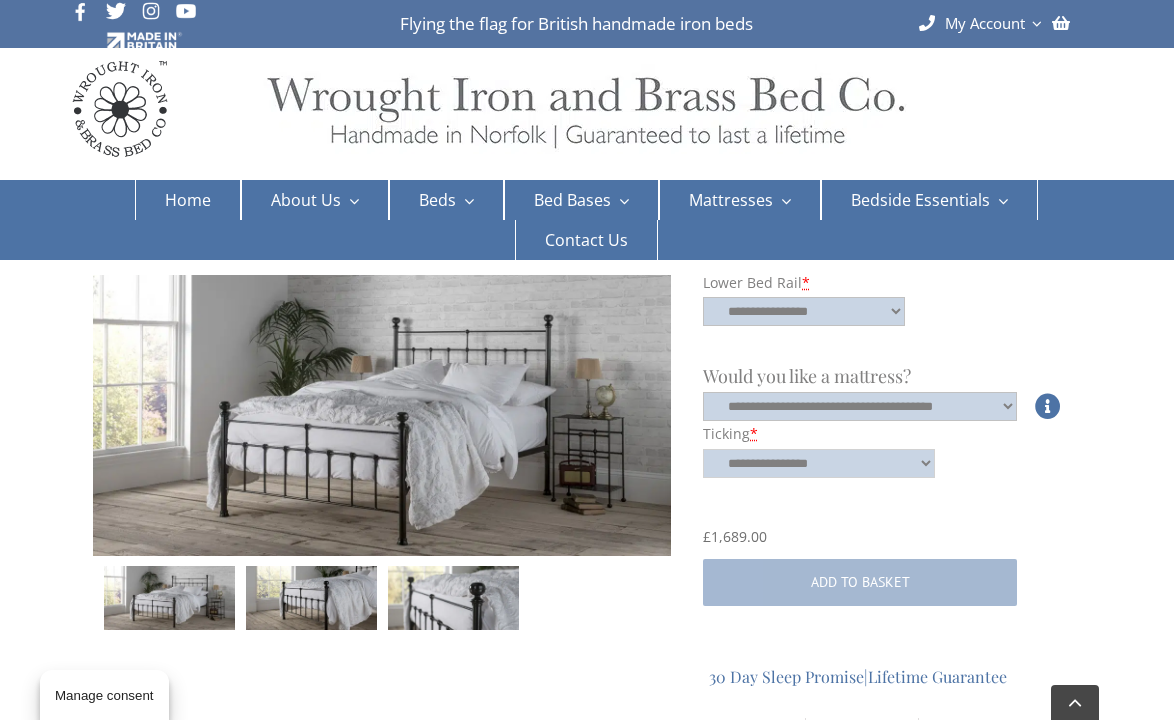 click on "**********" at bounding box center (819, 463) 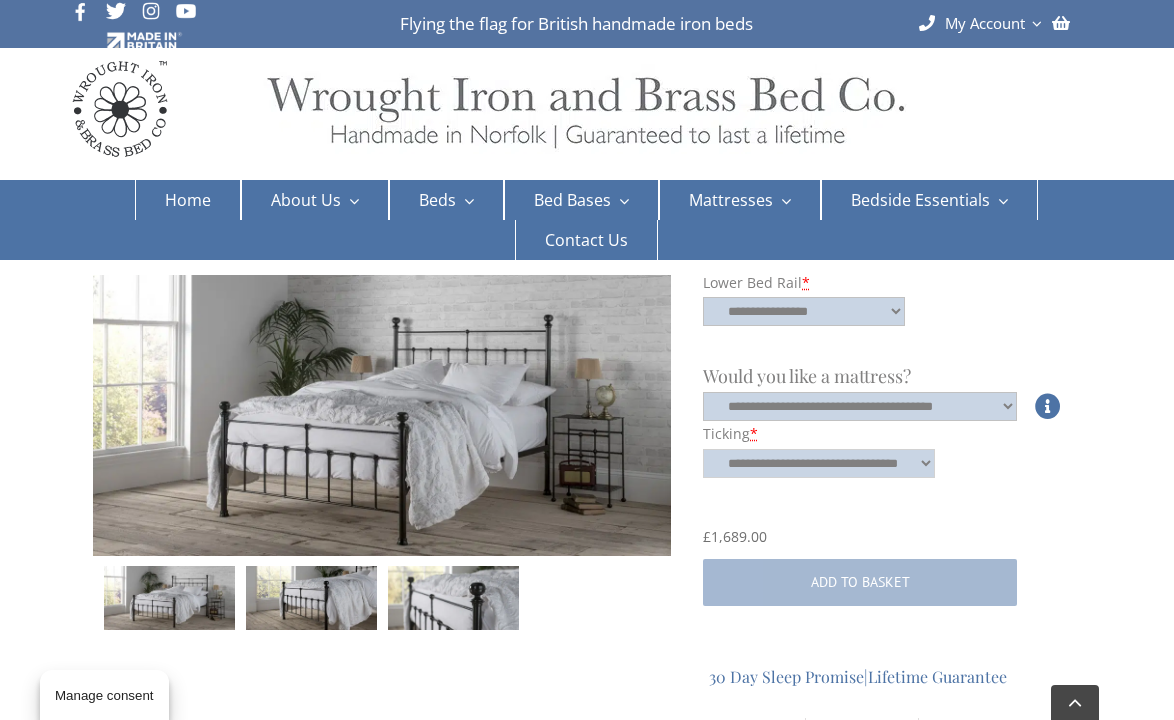 select on "**********" 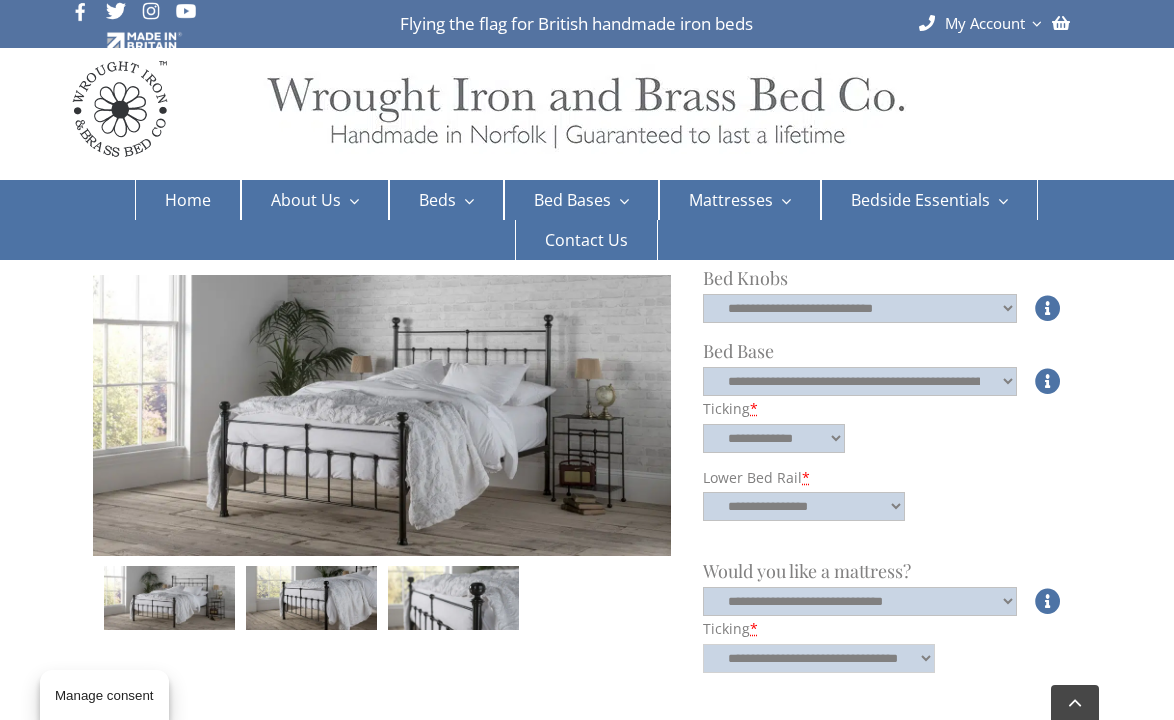 scroll, scrollTop: 833, scrollLeft: 0, axis: vertical 